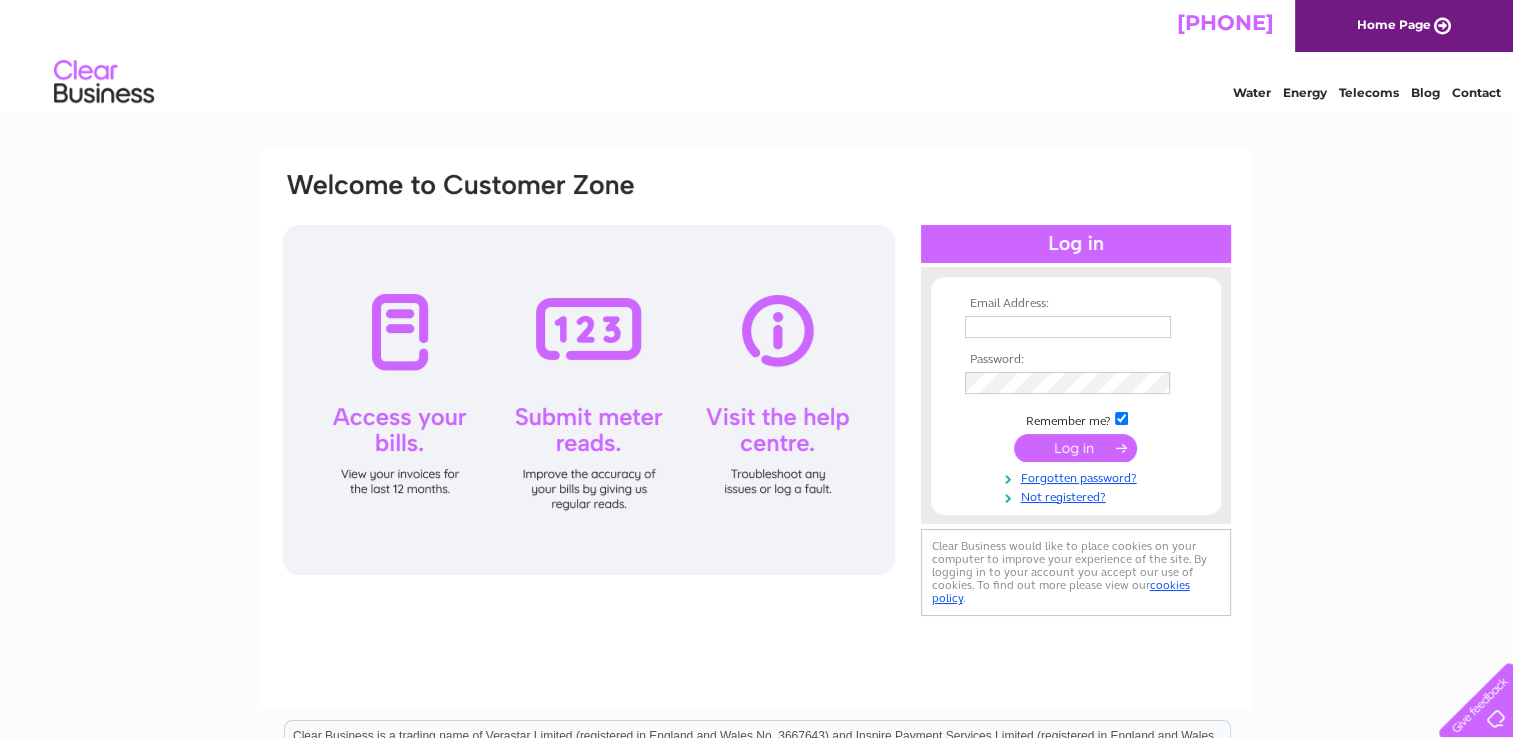 scroll, scrollTop: 0, scrollLeft: 0, axis: both 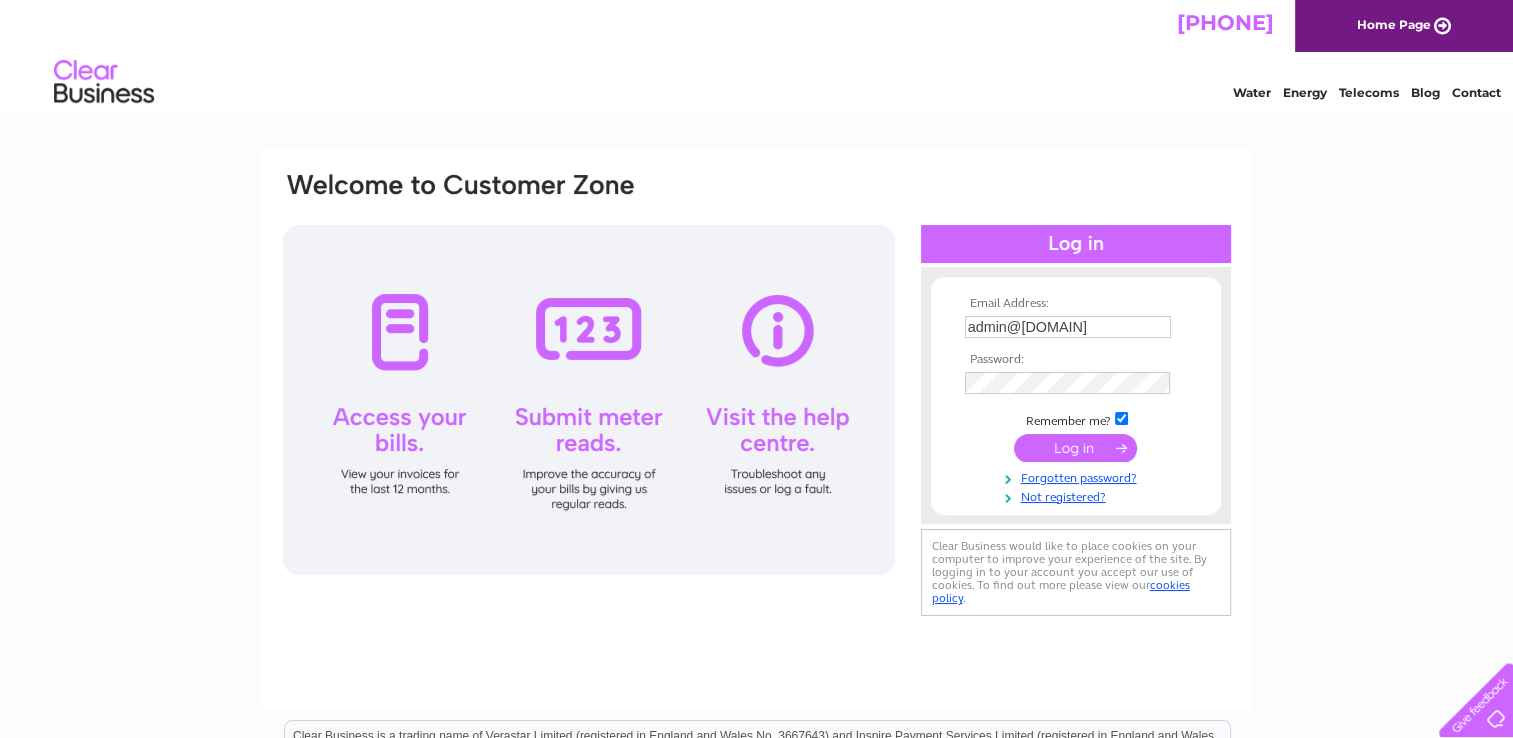 click at bounding box center [1075, 448] 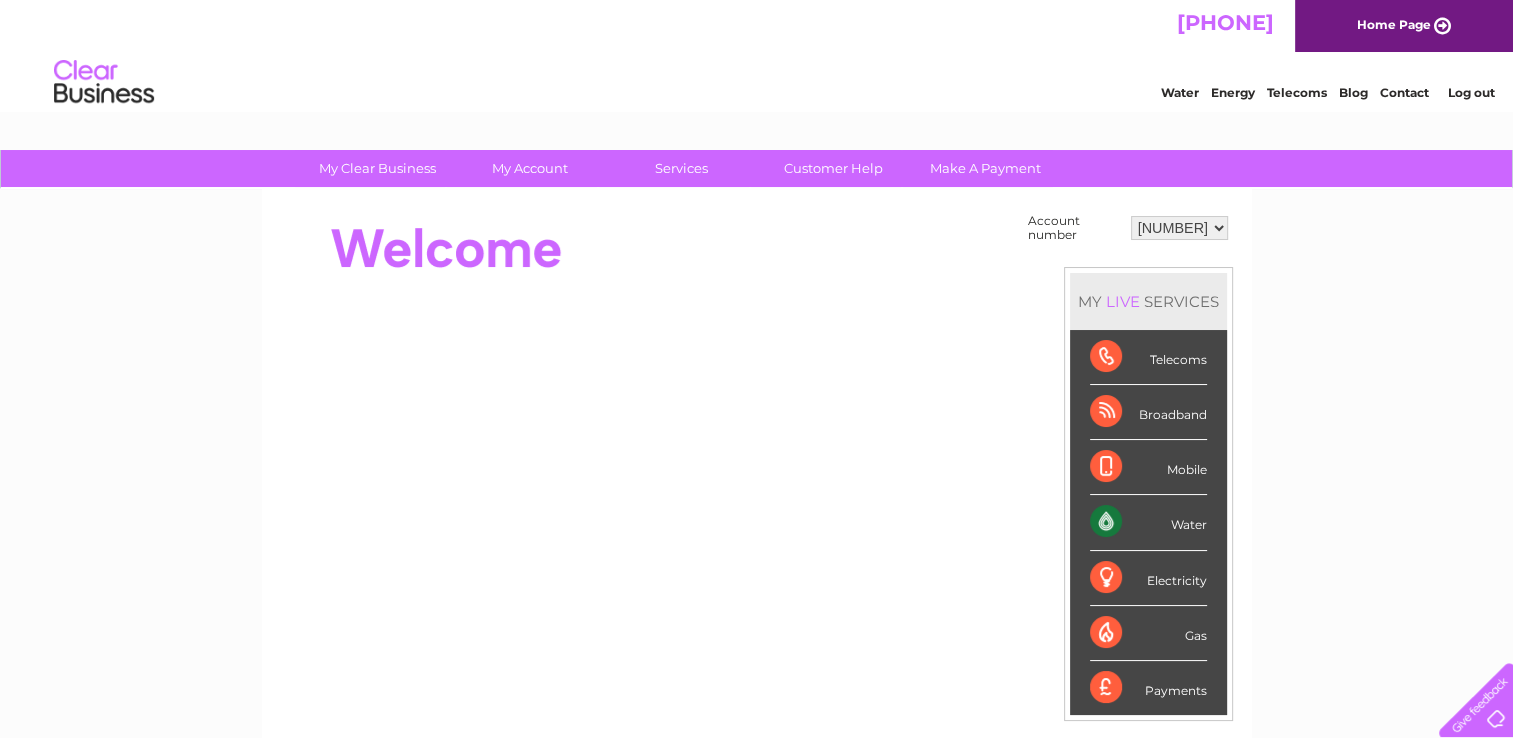 scroll, scrollTop: 0, scrollLeft: 0, axis: both 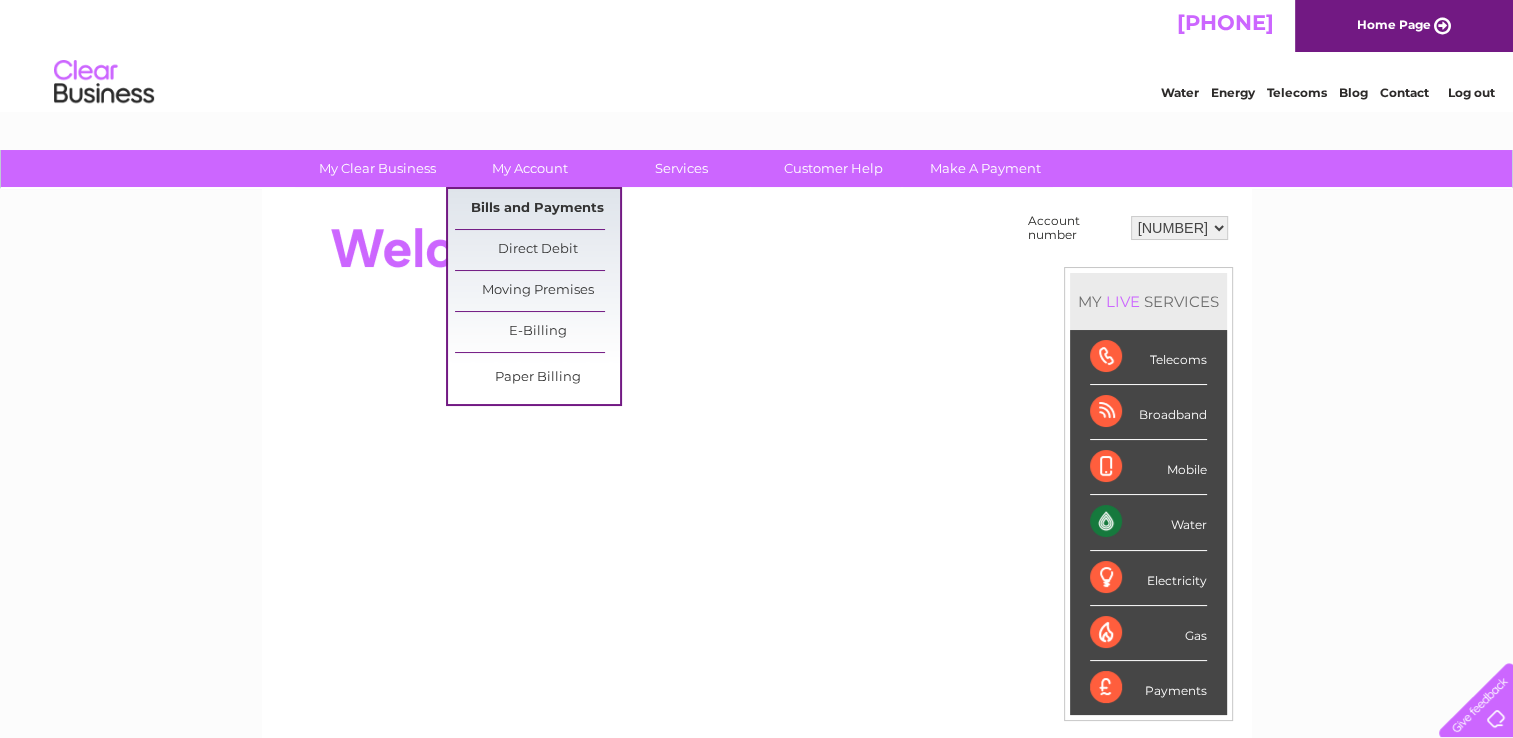 click on "Bills and Payments" at bounding box center (537, 209) 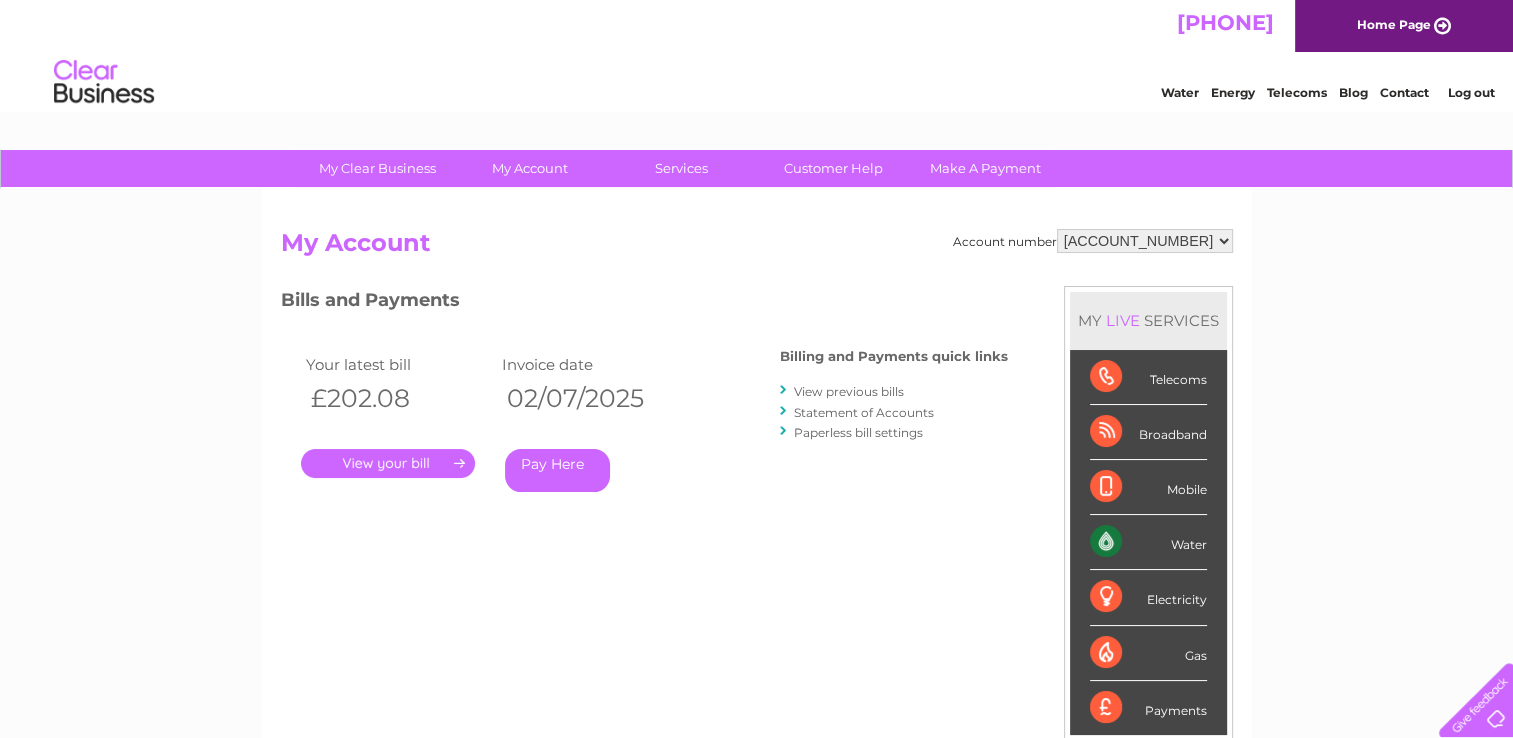 scroll, scrollTop: 0, scrollLeft: 0, axis: both 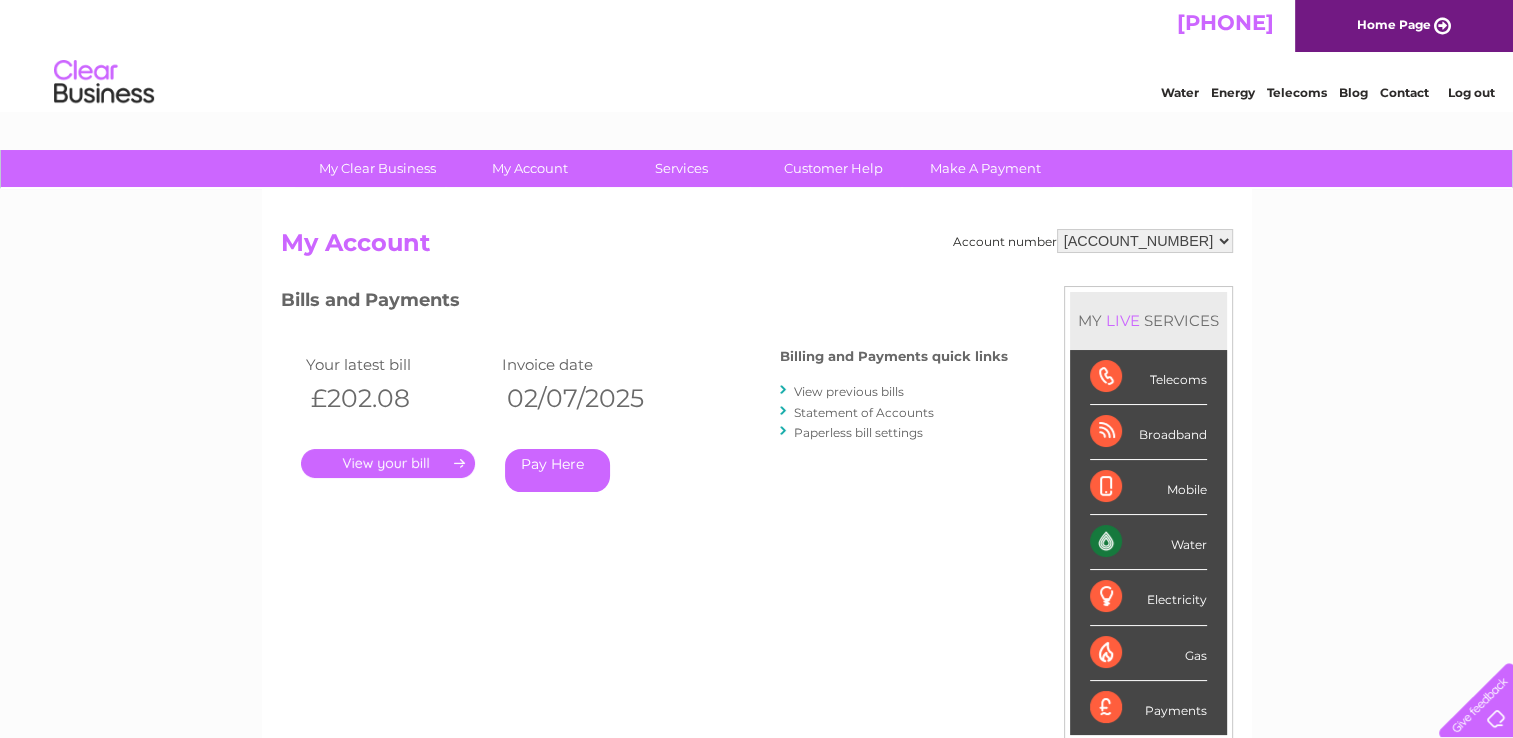 click on "Statement of Accounts" at bounding box center (864, 412) 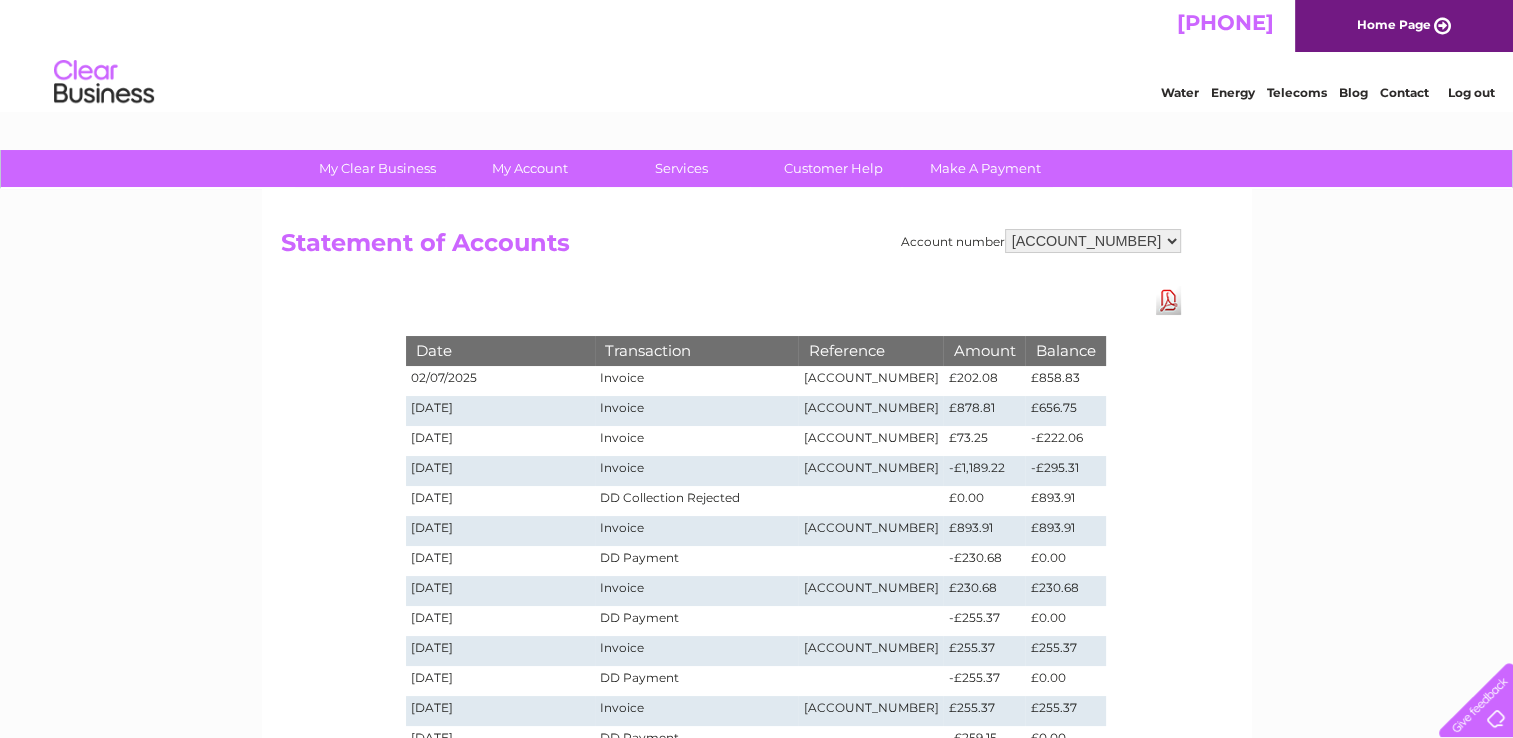 scroll, scrollTop: 0, scrollLeft: 0, axis: both 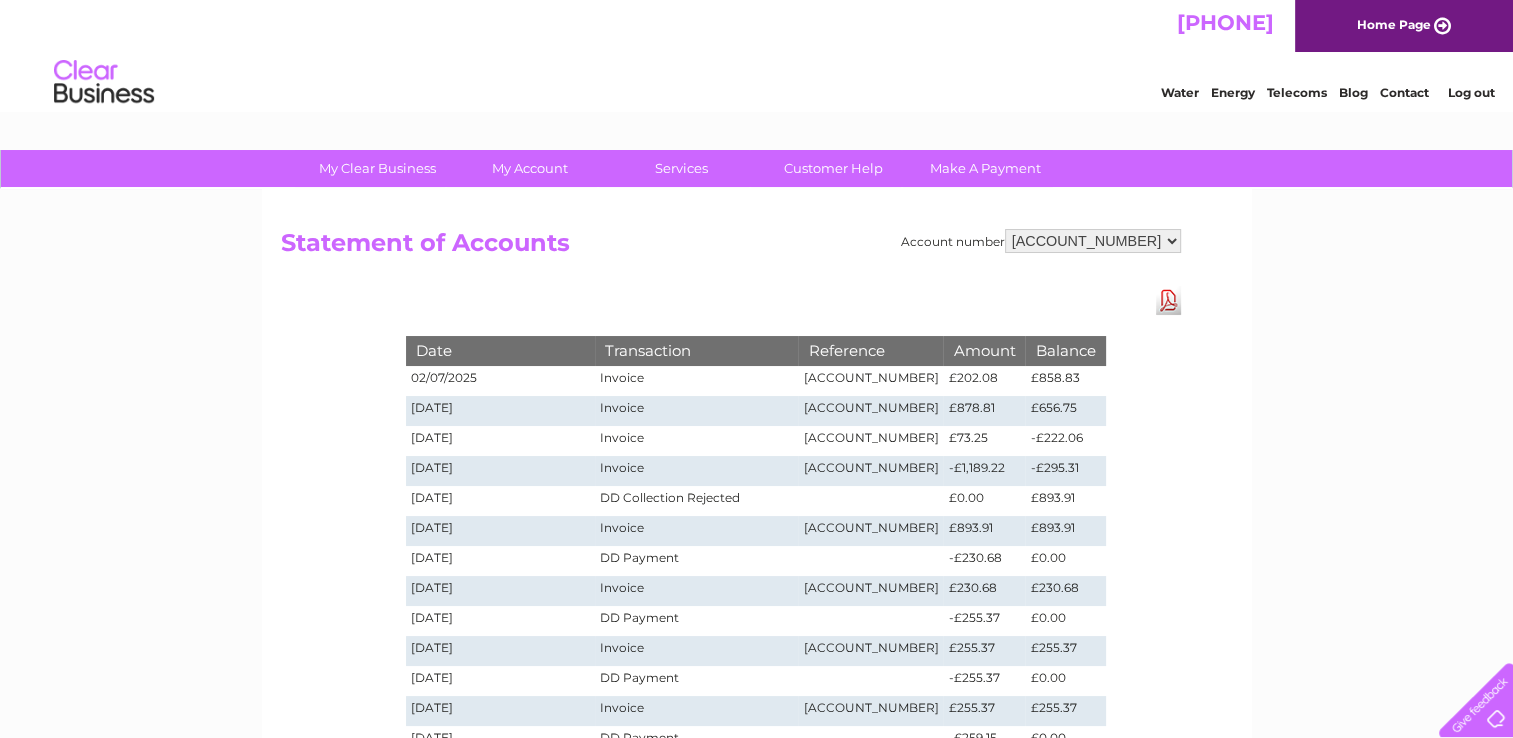 click on "[NUMBER]" at bounding box center (1093, 241) 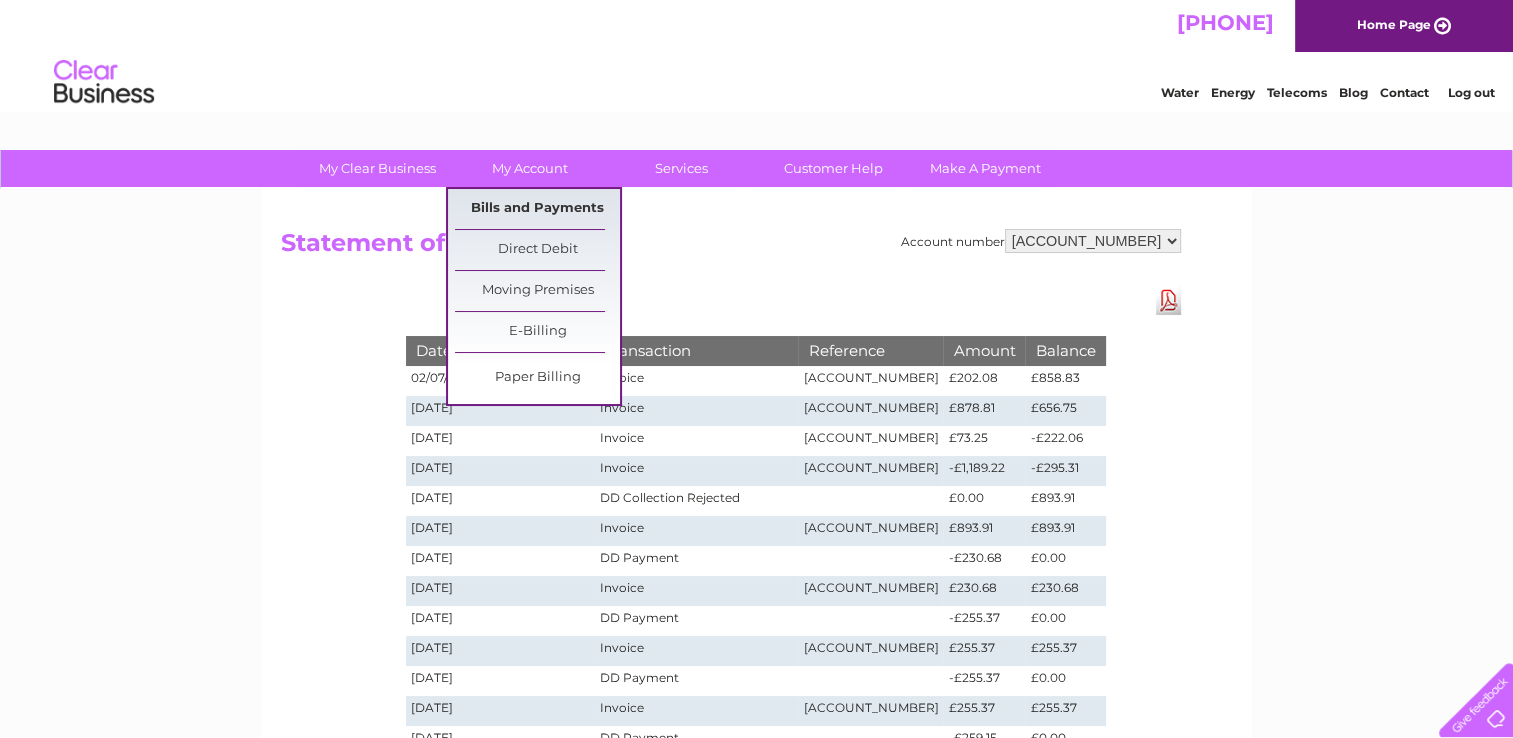 click on "Bills and Payments" at bounding box center [537, 209] 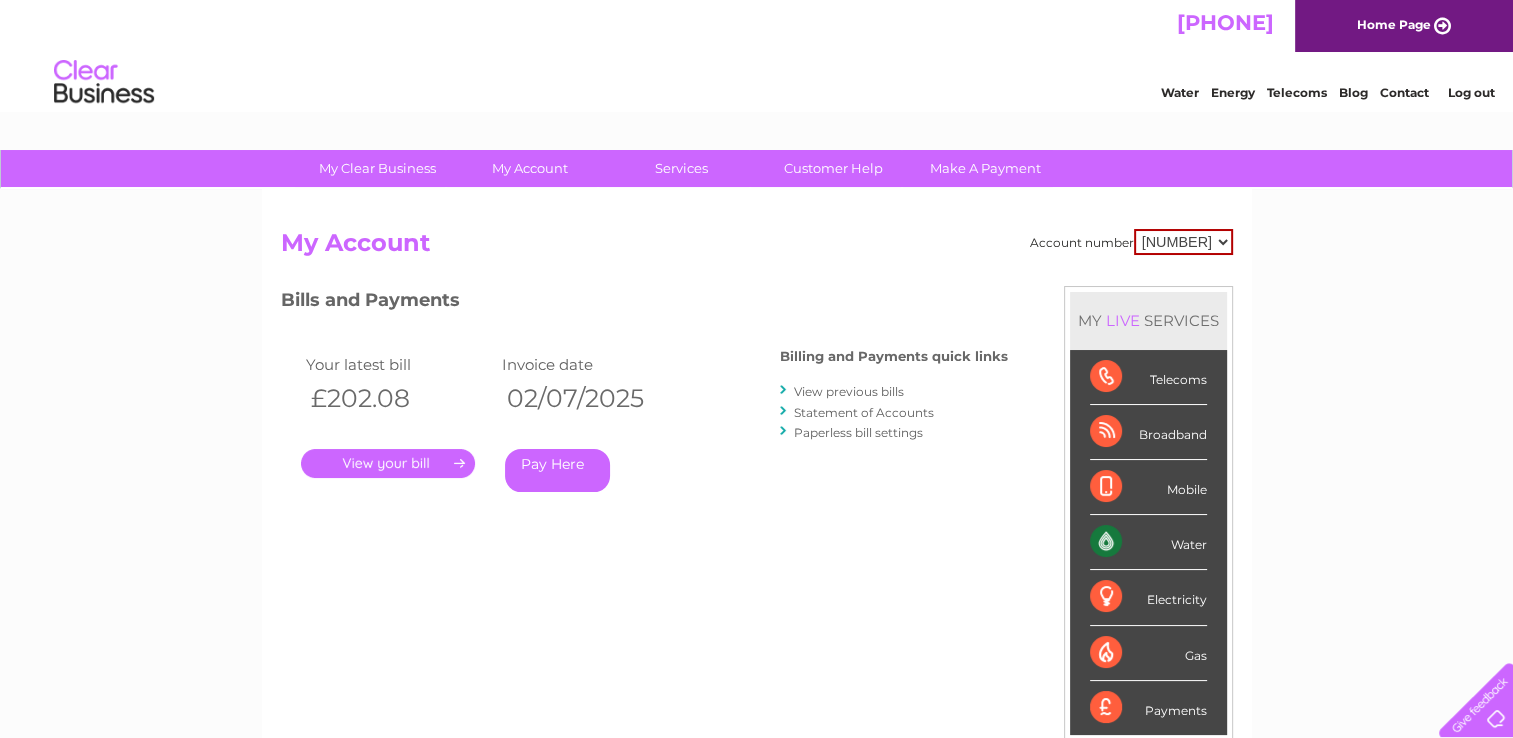 scroll, scrollTop: 0, scrollLeft: 0, axis: both 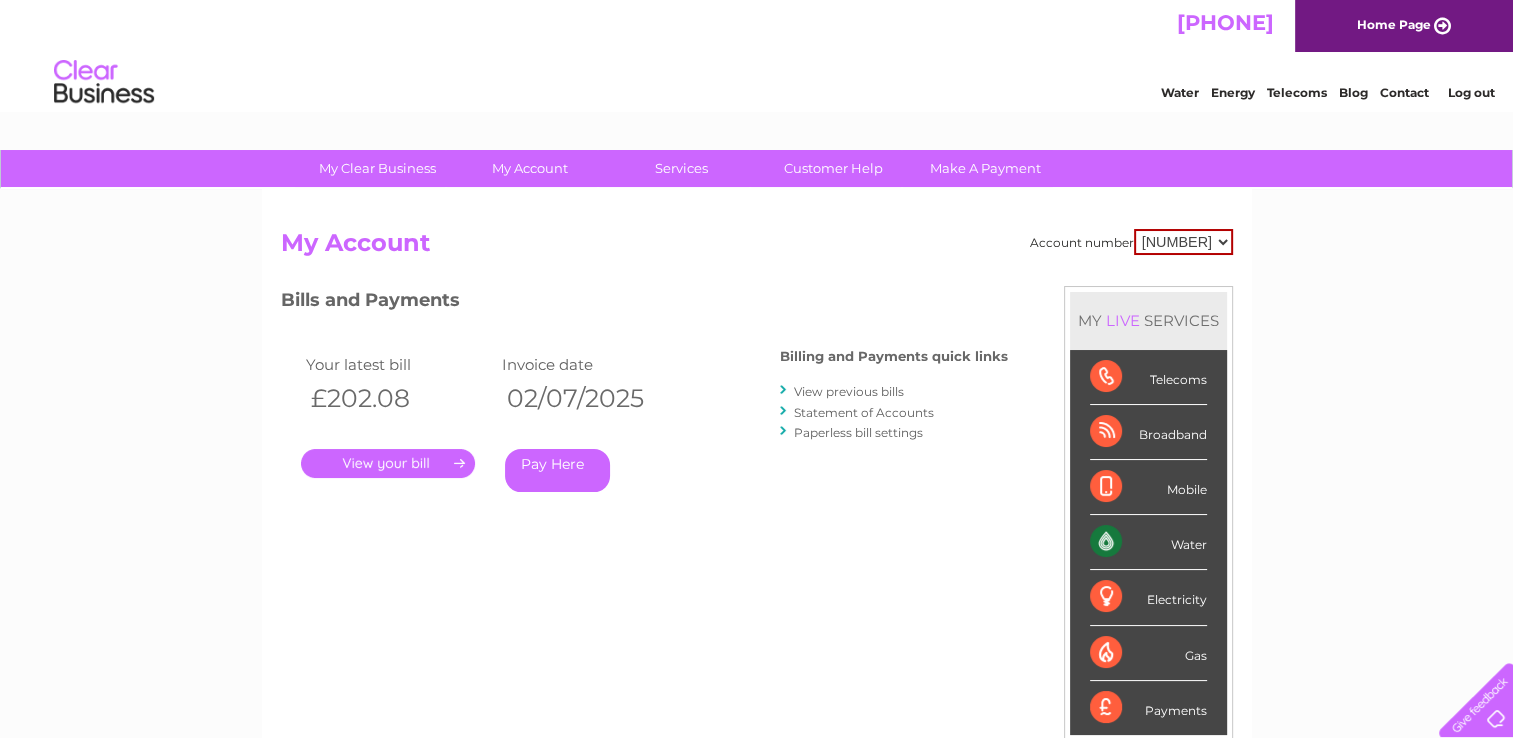click on "." at bounding box center [388, 463] 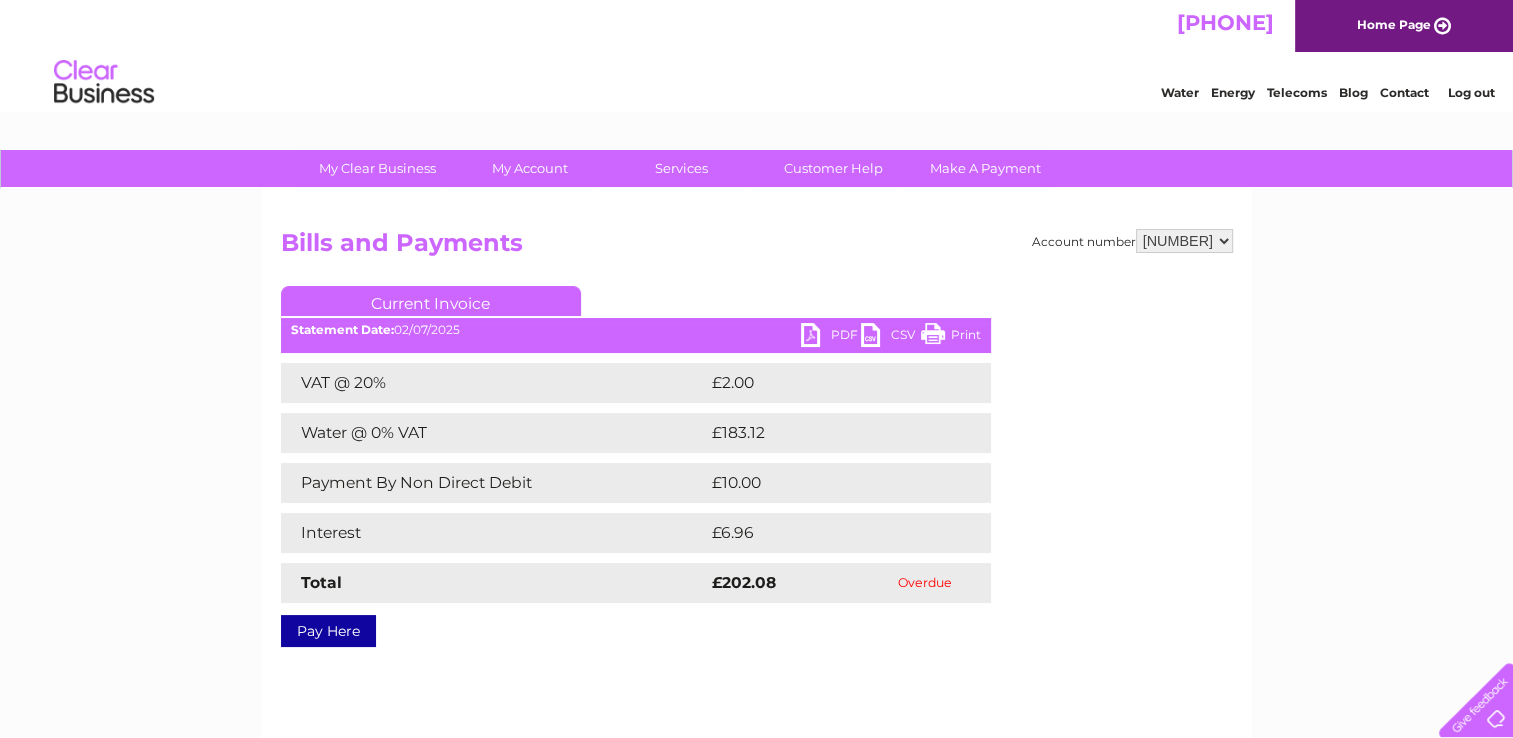 scroll, scrollTop: 0, scrollLeft: 0, axis: both 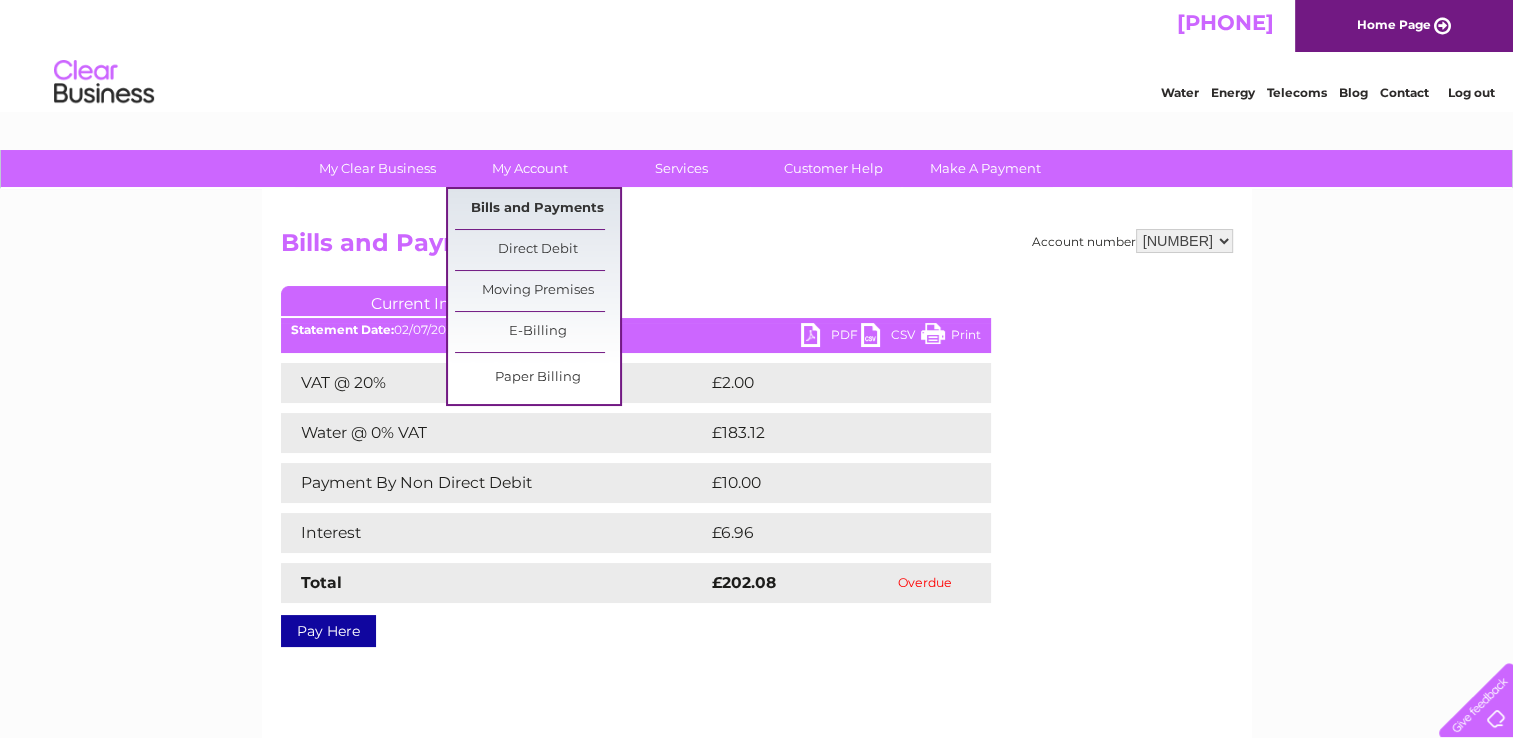 click on "Bills and Payments" at bounding box center [537, 209] 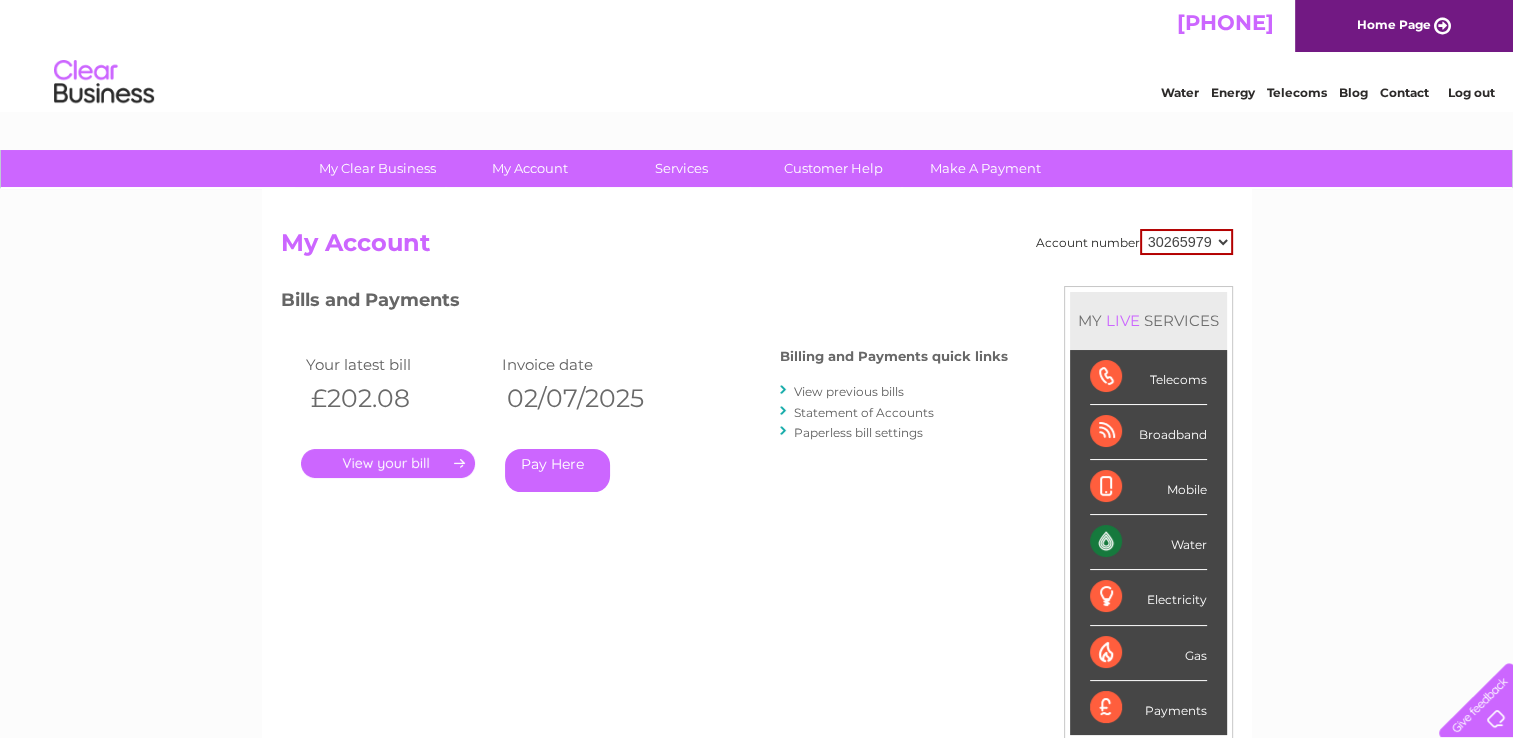 scroll, scrollTop: 0, scrollLeft: 0, axis: both 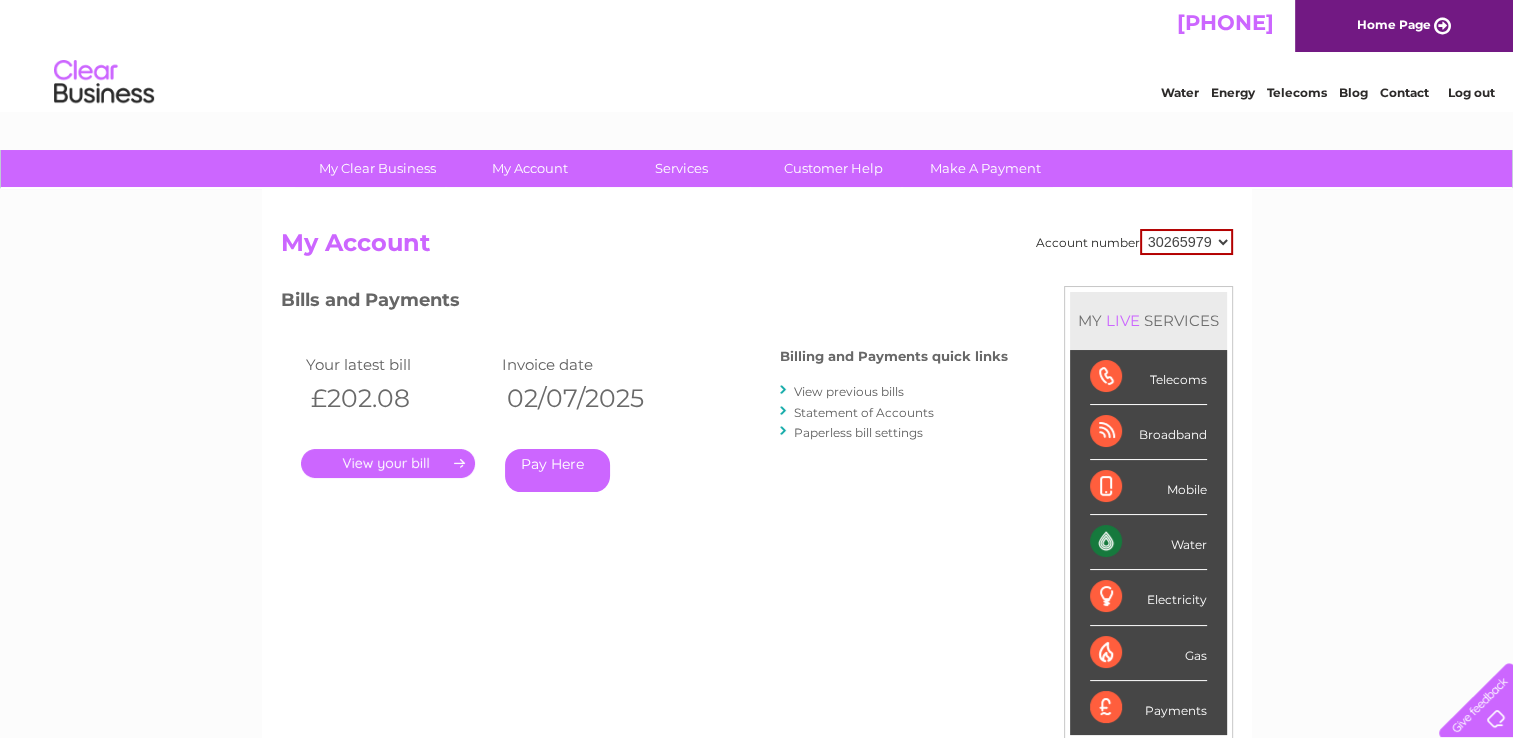 click on "Statement of Accounts" at bounding box center (864, 412) 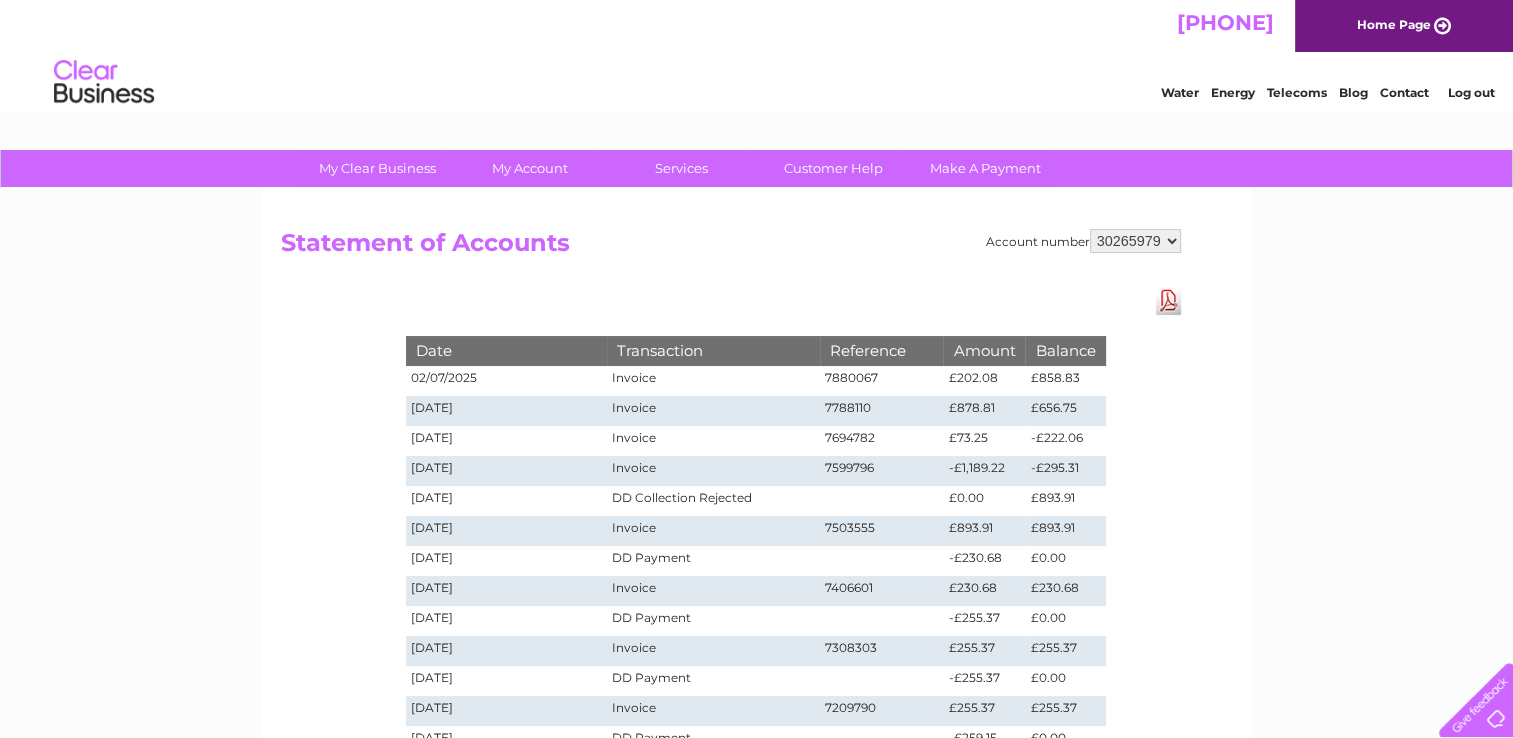 scroll, scrollTop: 0, scrollLeft: 0, axis: both 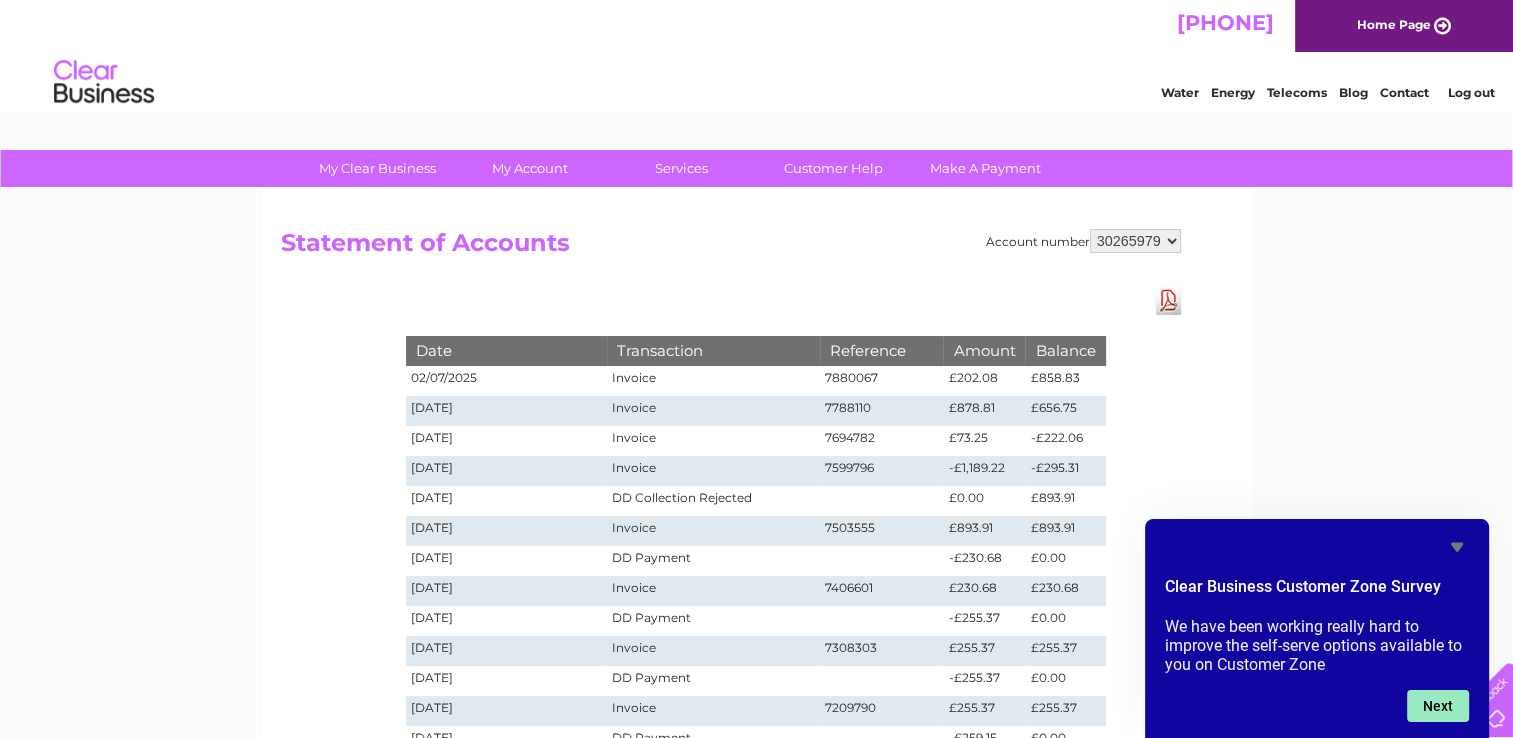 click on "Next" at bounding box center [1438, 706] 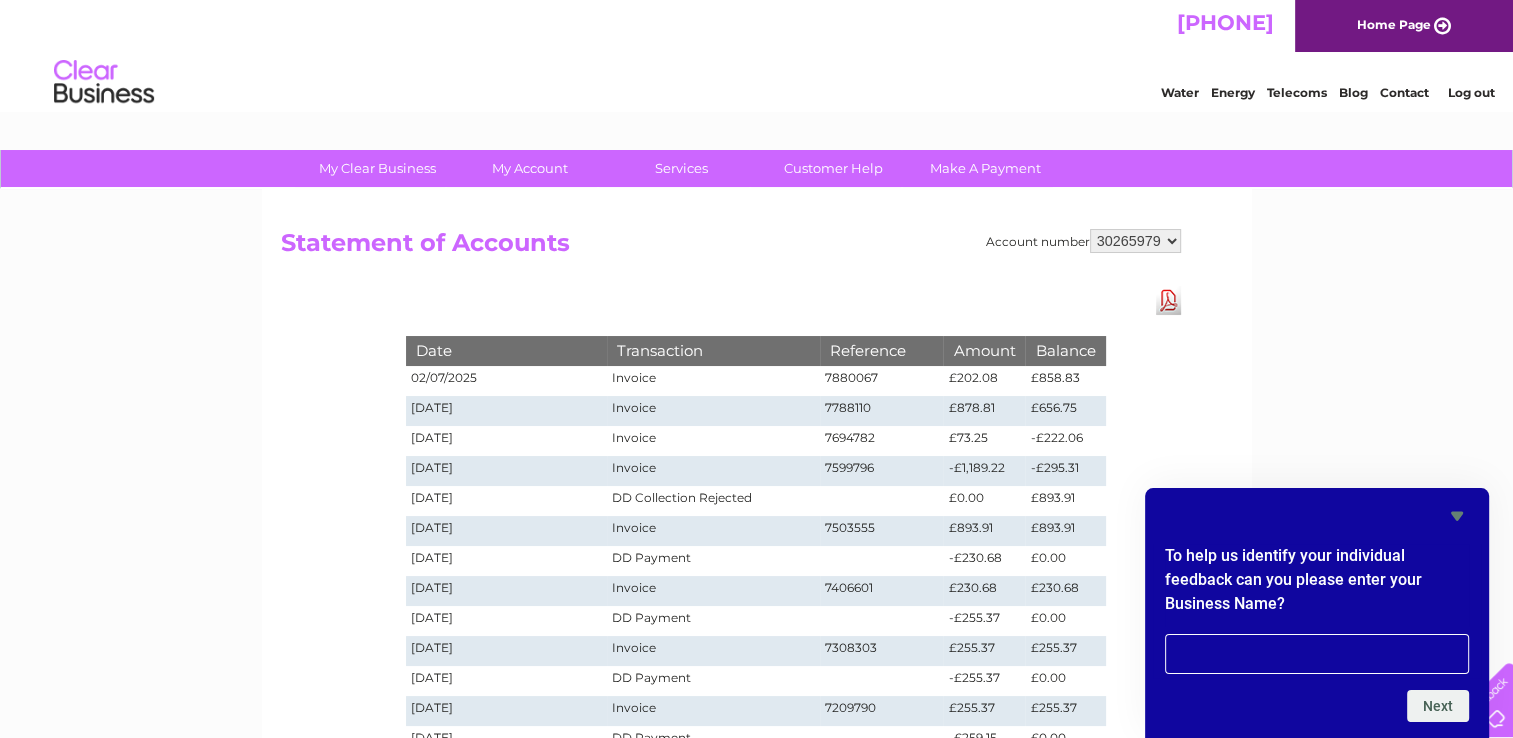 click 